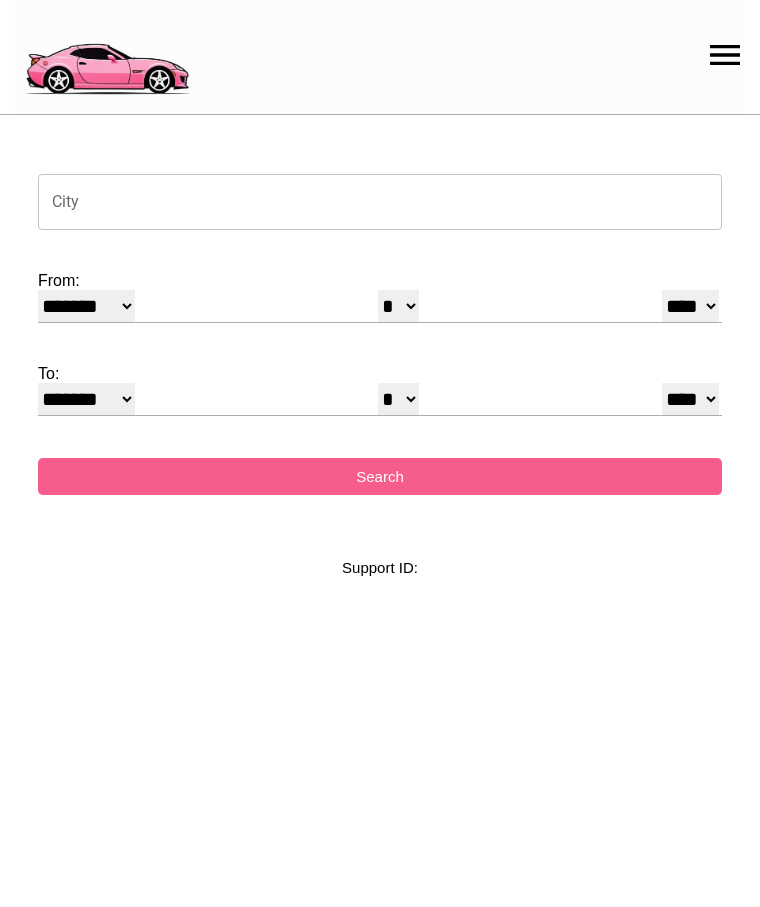 select on "*" 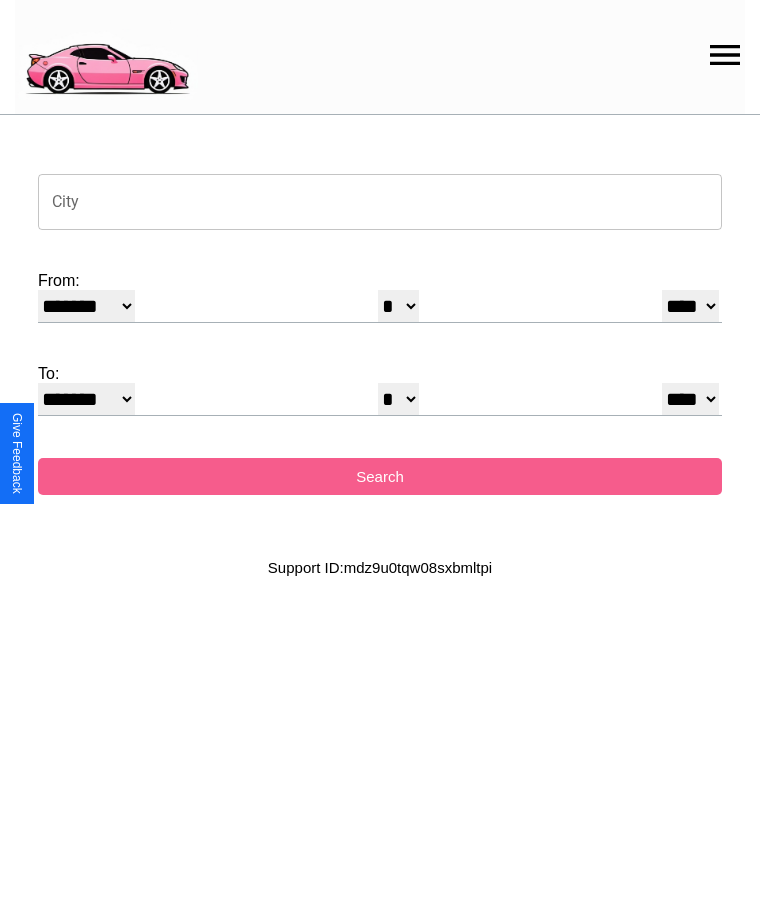click 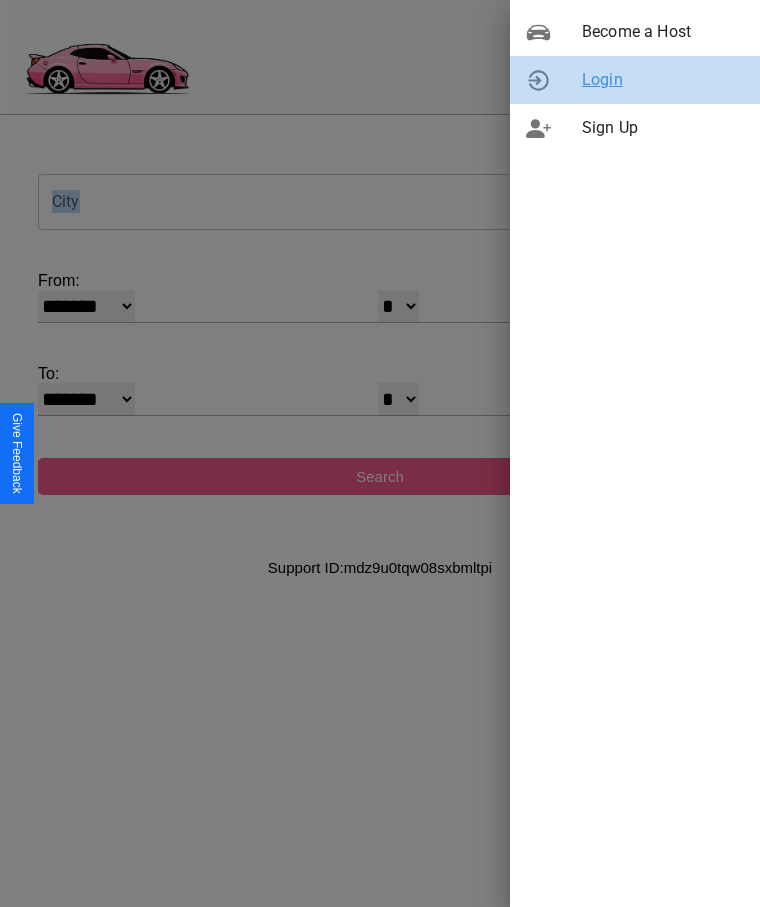 click on "Login" at bounding box center [663, 80] 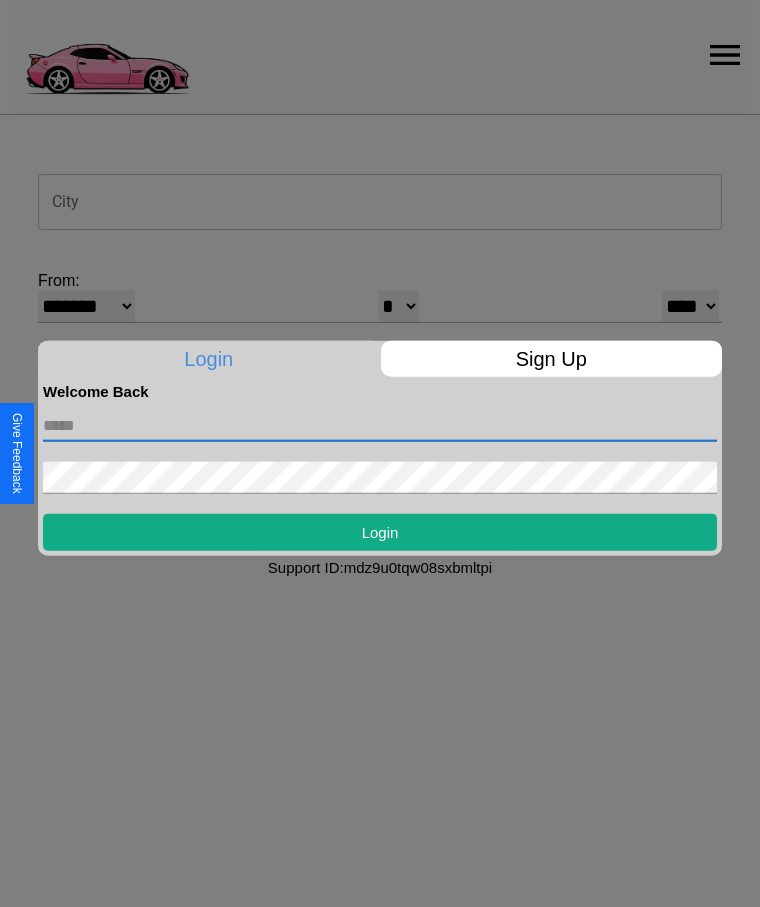 click at bounding box center [380, 425] 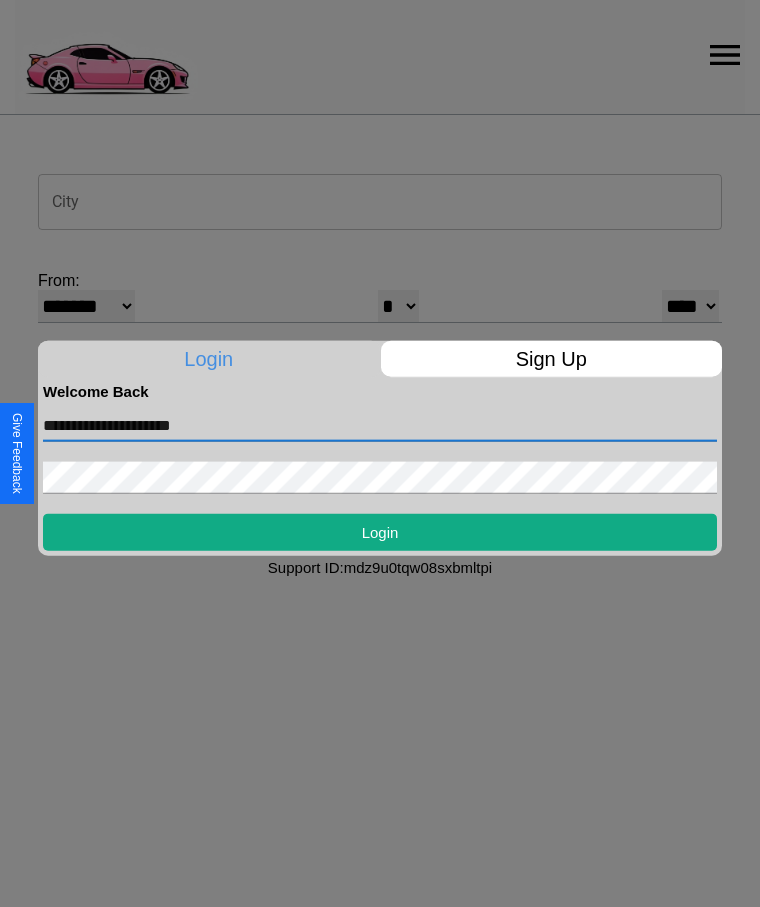 type on "**********" 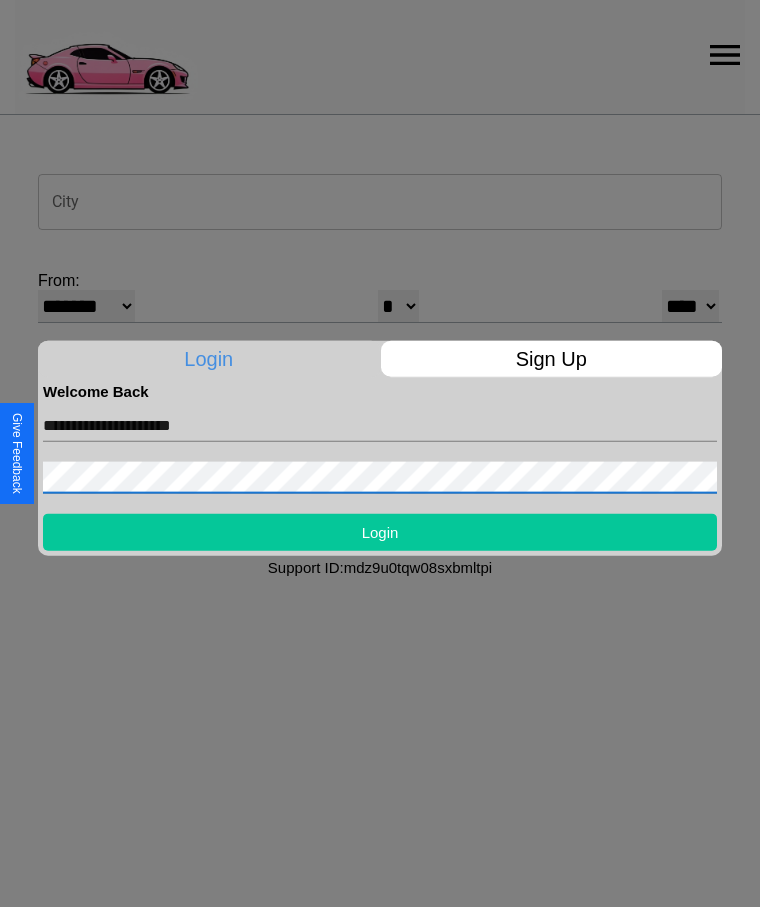 click on "Login" at bounding box center (380, 531) 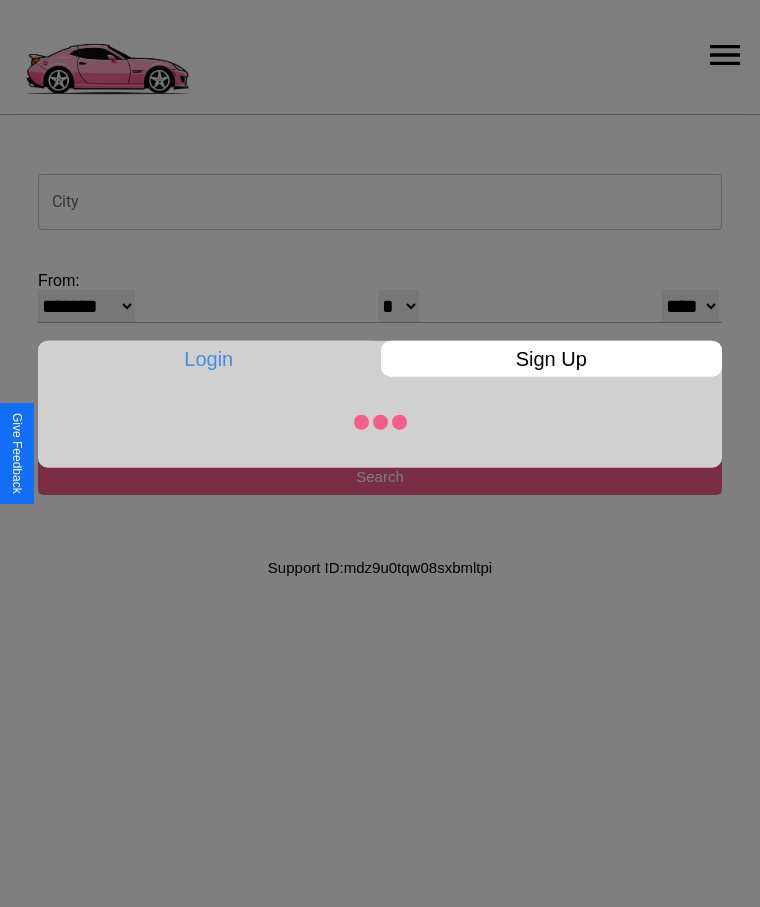 select on "*" 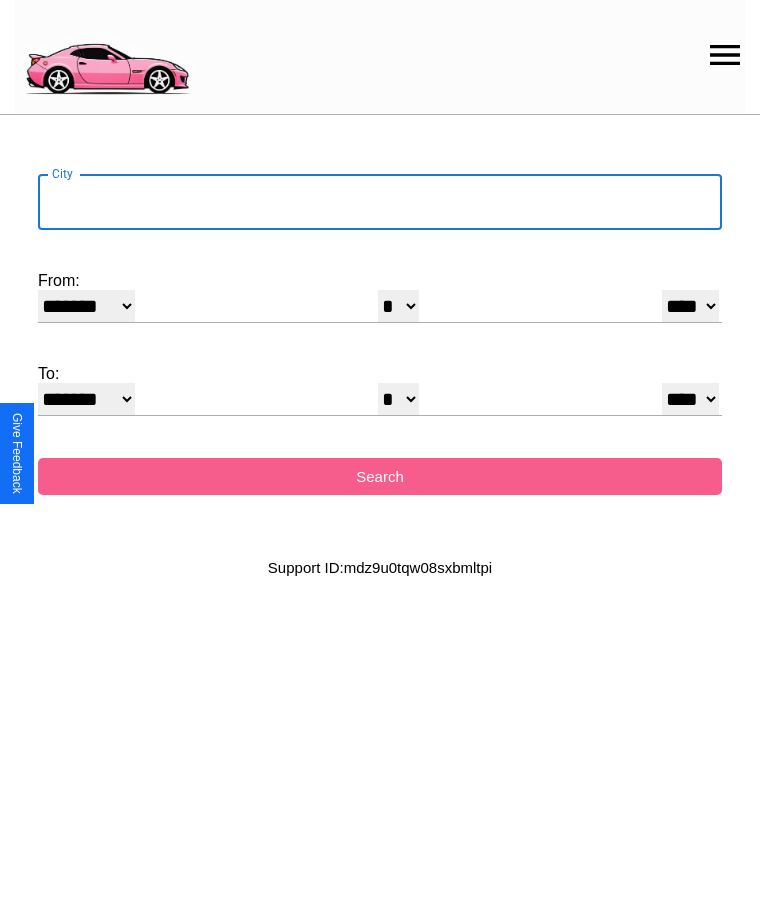 click on "City" at bounding box center (380, 202) 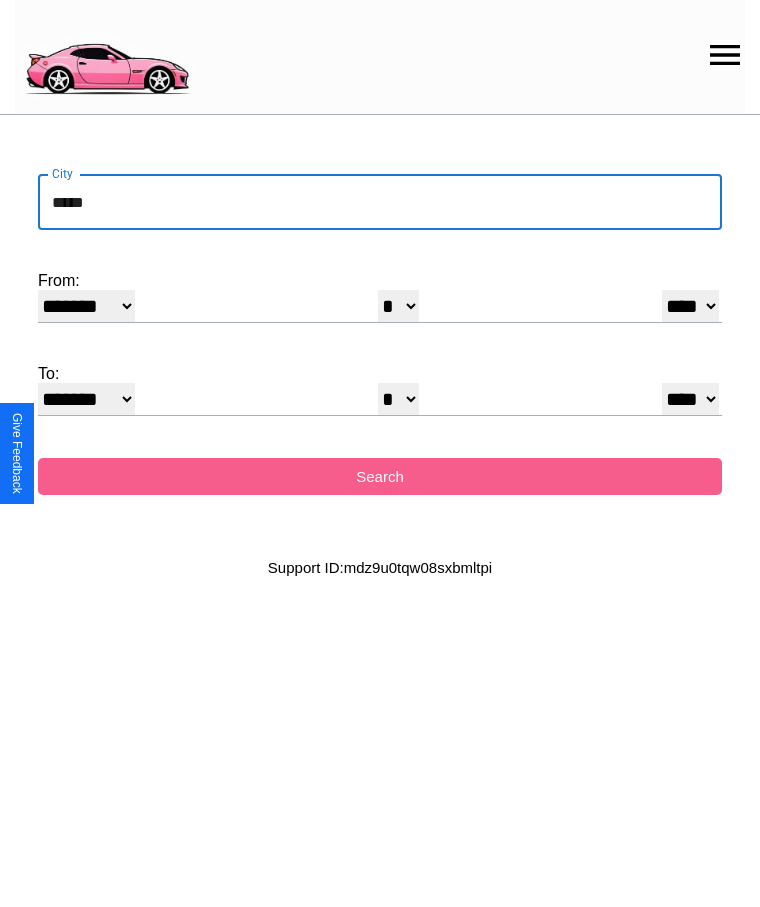 type on "*****" 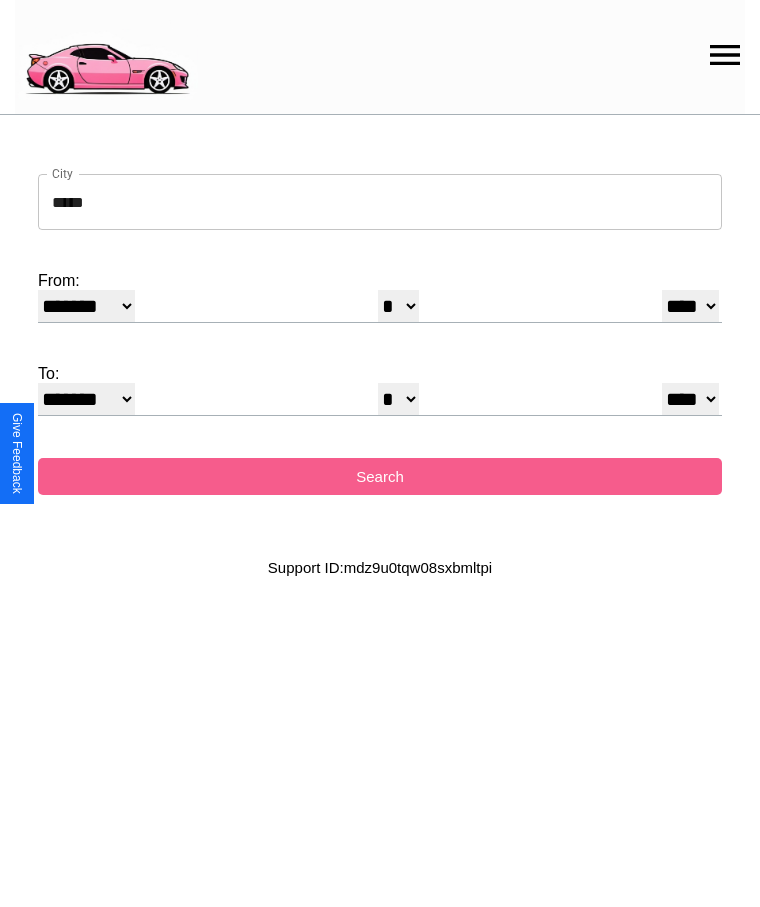 click on "******* ******** ***** ***** *** **** **** ****** ********* ******* ******** ********" at bounding box center (86, 306) 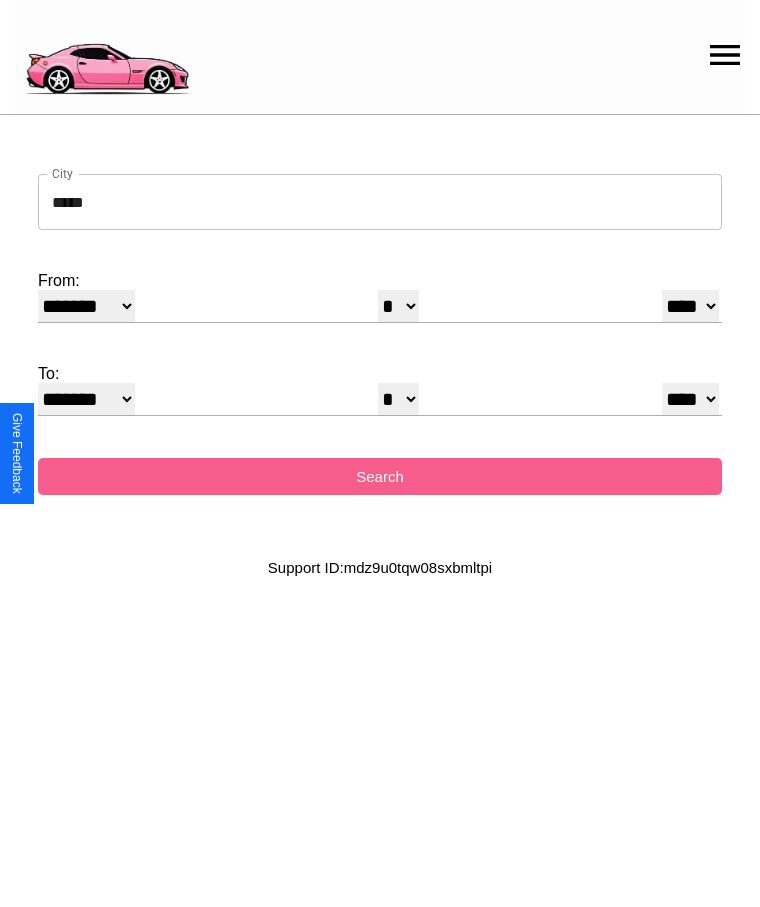 select on "*" 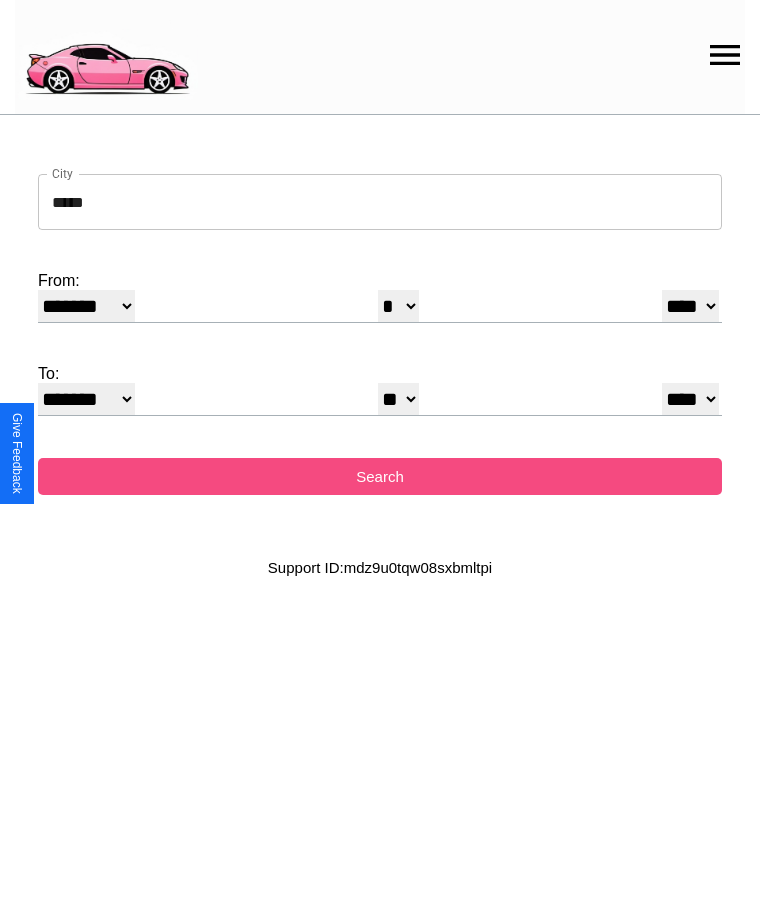 click on "Search" at bounding box center [380, 476] 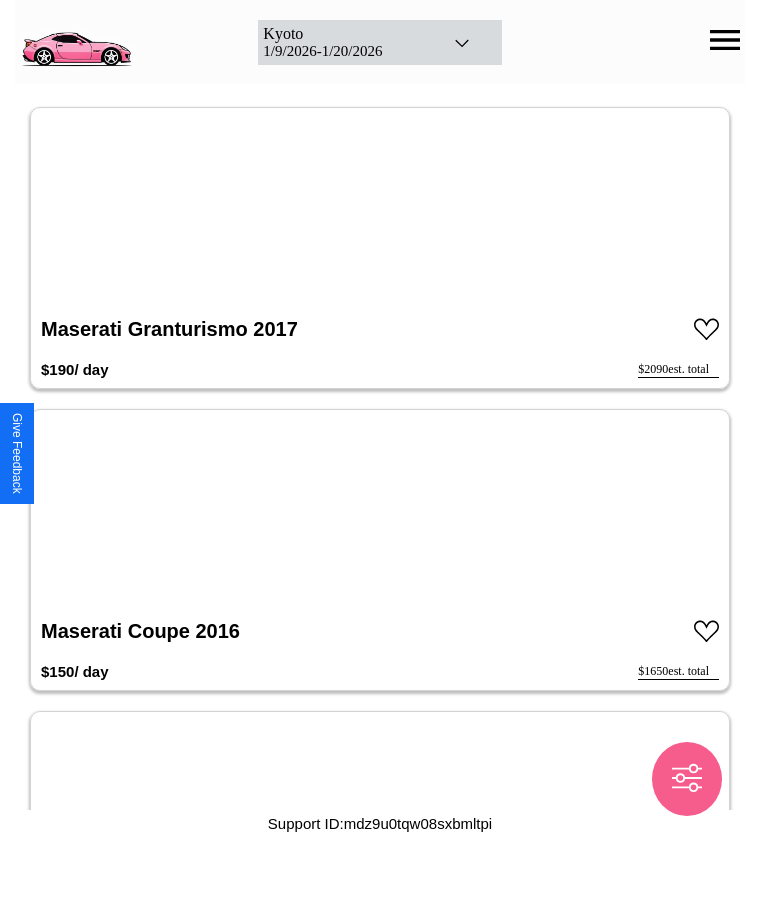 scroll, scrollTop: 6160, scrollLeft: 0, axis: vertical 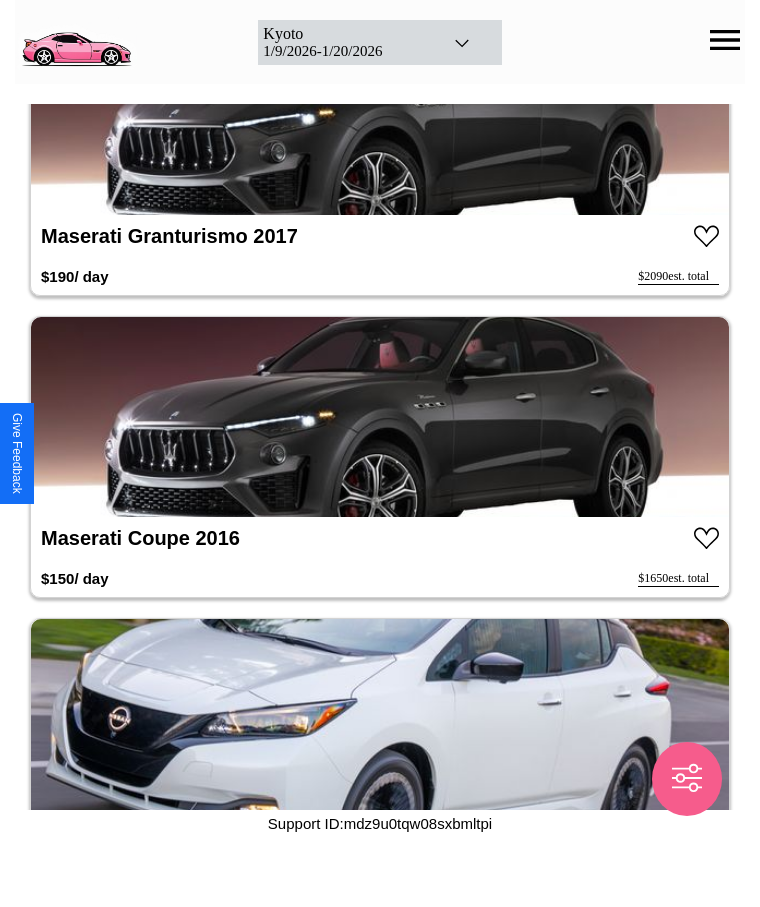 click at bounding box center (380, 417) 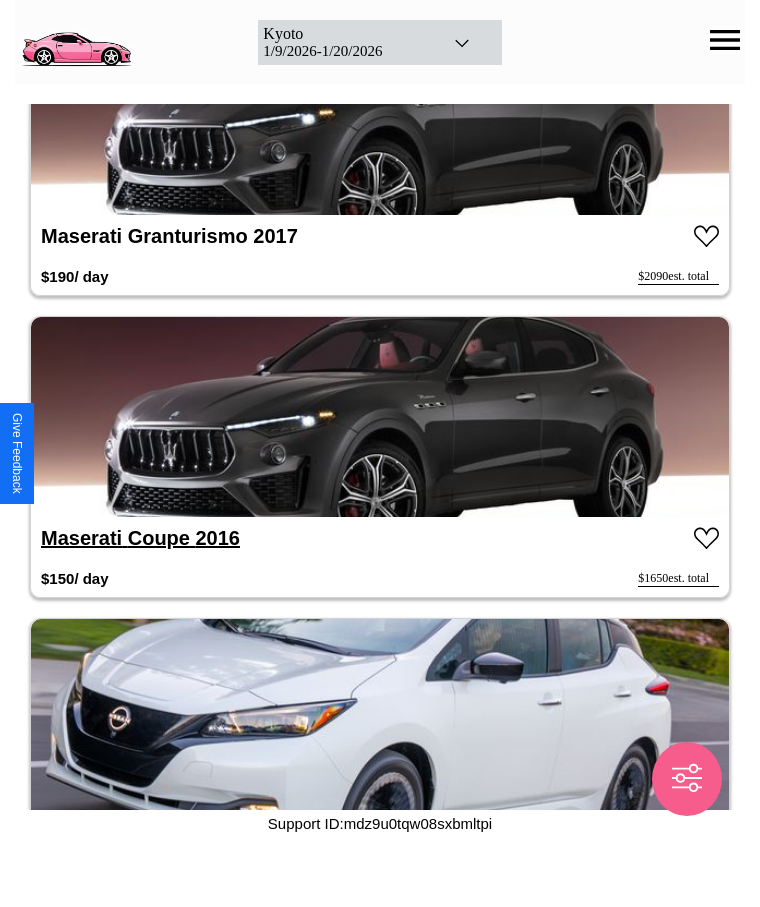 click on "Maserati   Coupe   2016" at bounding box center [140, 538] 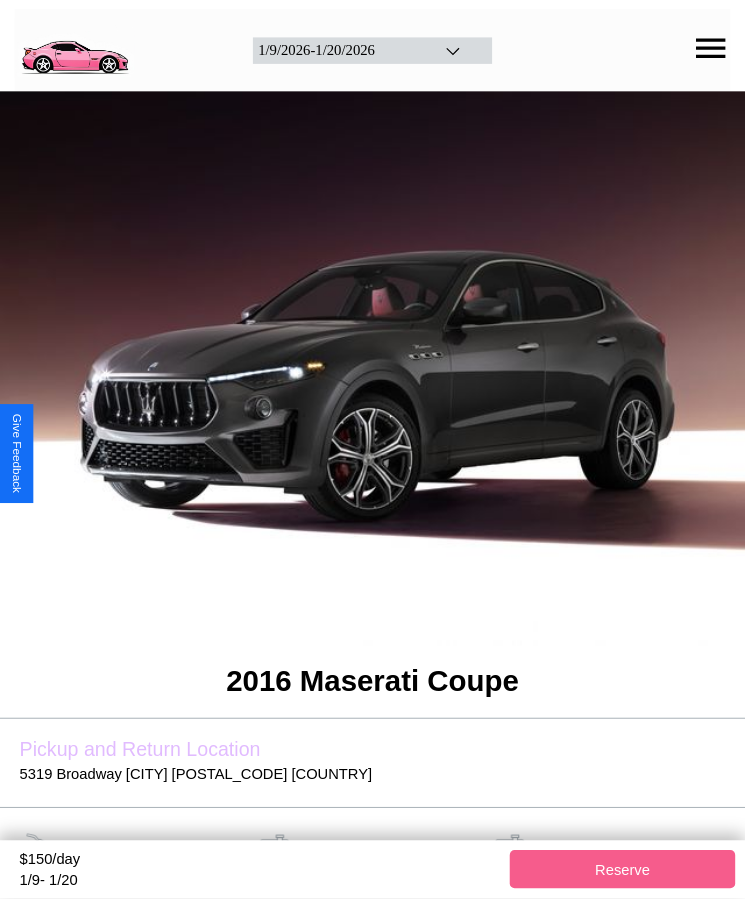 scroll, scrollTop: 0, scrollLeft: 0, axis: both 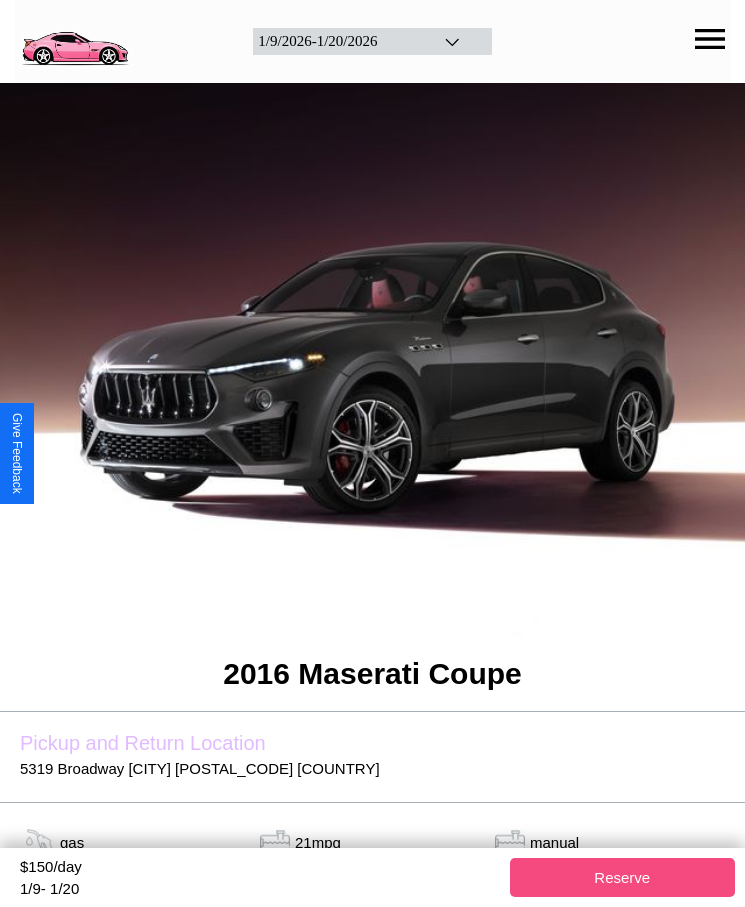 click on "Reserve" at bounding box center [623, 877] 